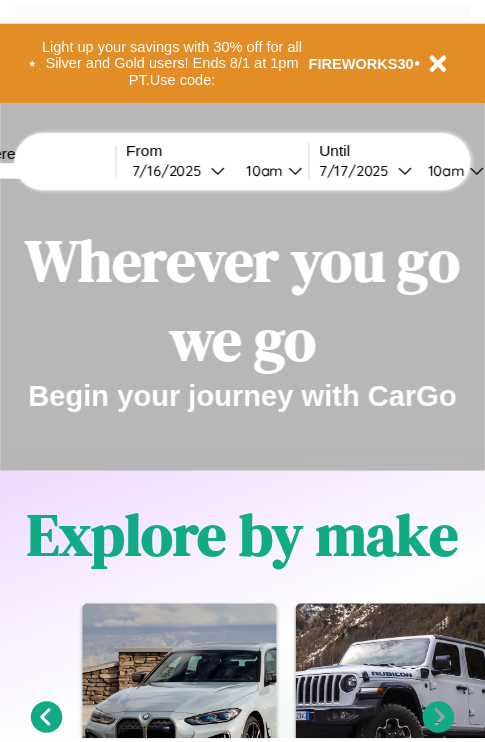 scroll, scrollTop: 0, scrollLeft: 0, axis: both 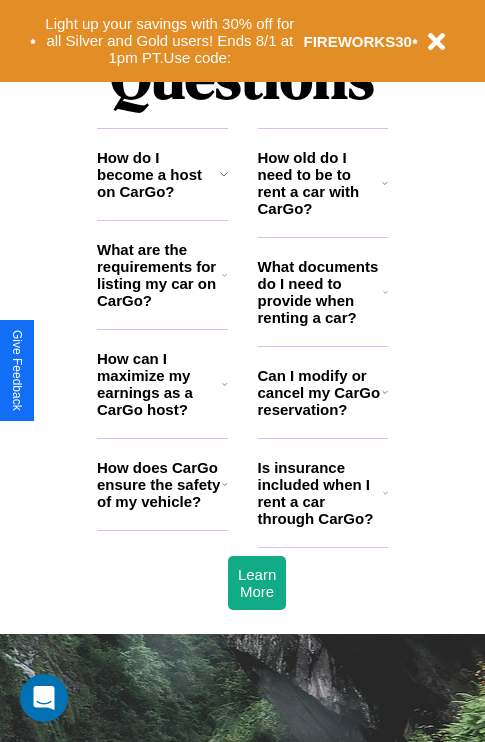 click 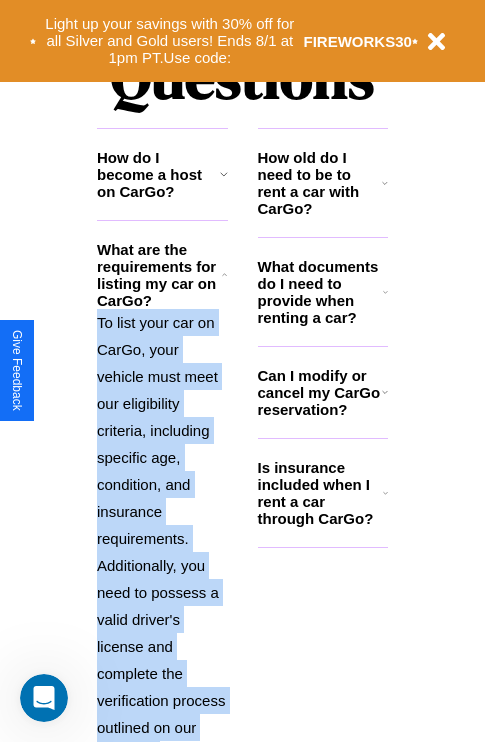 click on "To list your car on CarGo, your vehicle must meet our eligibility criteria, including specific age, condition, and insurance requirements. Additionally, you need to possess a valid driver's license and complete the verification process outlined on our platform." at bounding box center [162, 538] 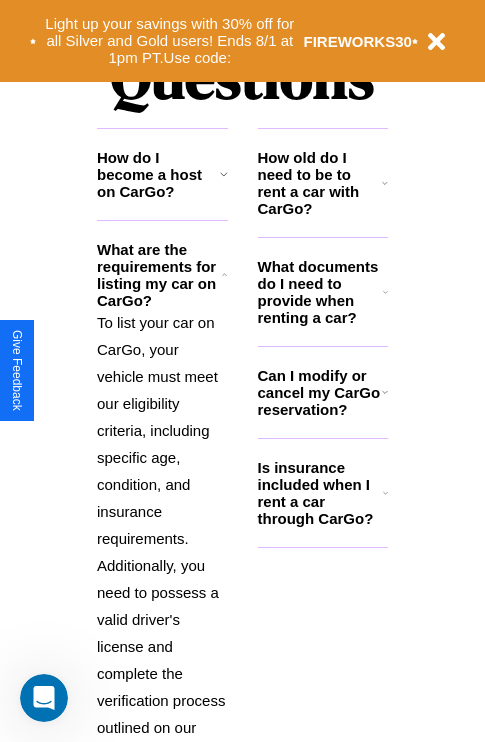 click 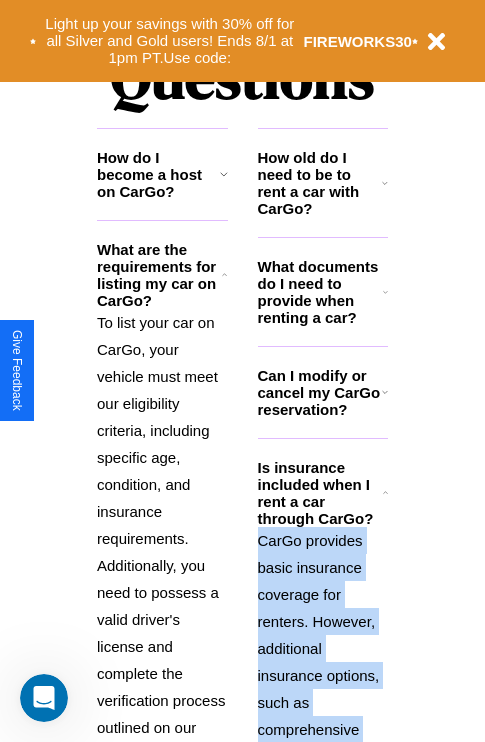 click on "CarGo provides basic insurance coverage for renters. However, additional insurance options, such as comprehensive coverage or supplemental liability, may be available during the booking process for an extra fee. Review the insurance details for each car listing and consider your coverage needs." at bounding box center [323, 783] 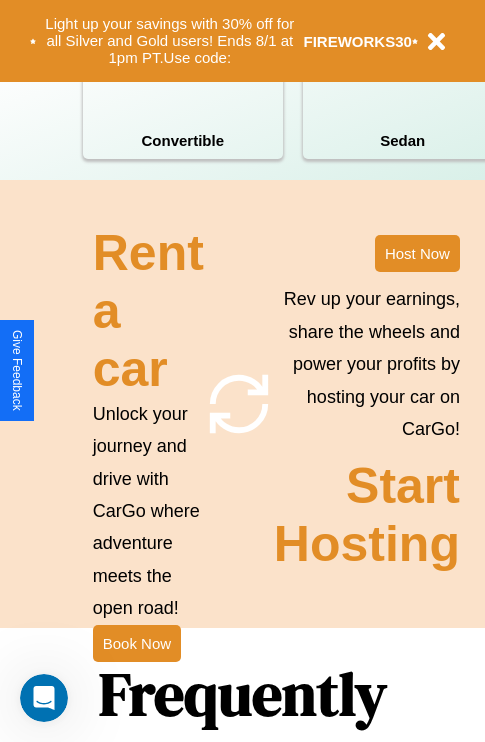 scroll, scrollTop: 1558, scrollLeft: 0, axis: vertical 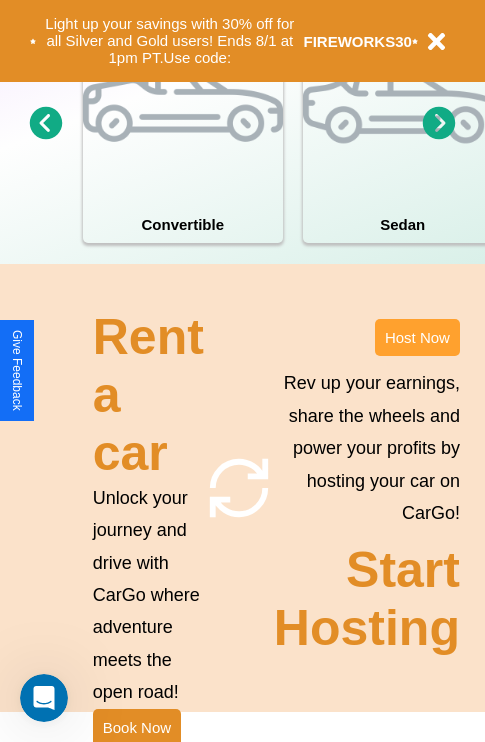 click on "Host Now" at bounding box center [417, 337] 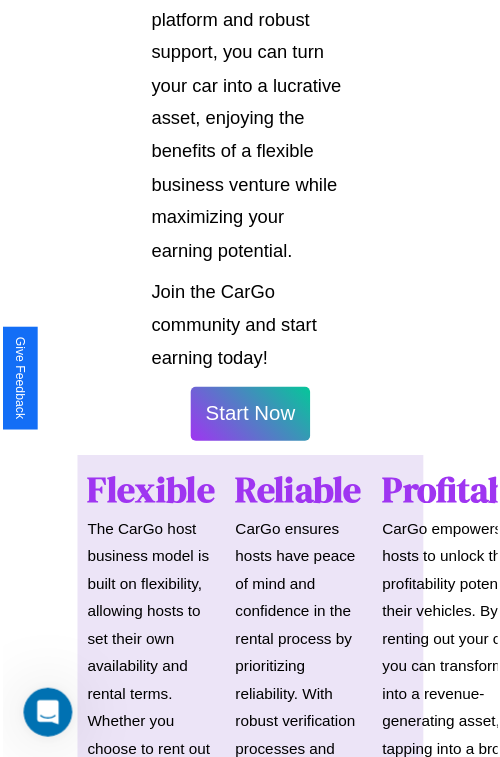 scroll, scrollTop: 1417, scrollLeft: 0, axis: vertical 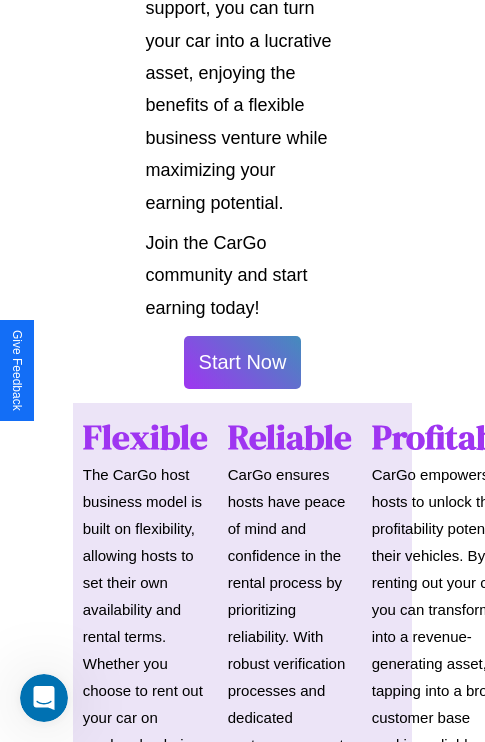 click on "Start Now" at bounding box center [243, 362] 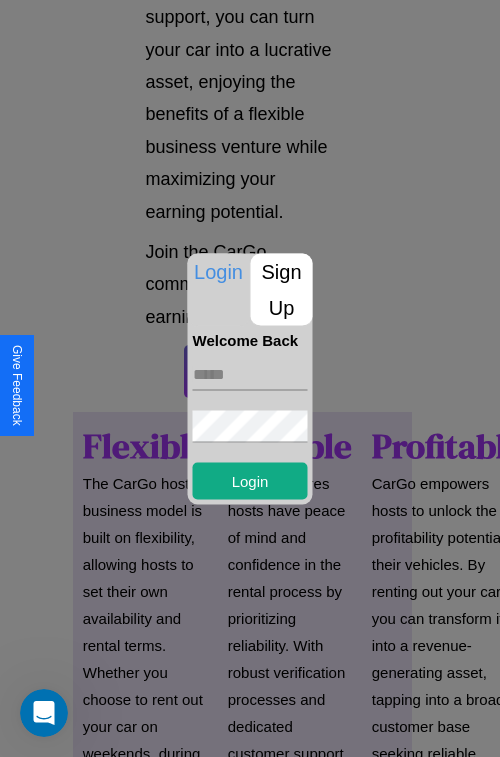 click at bounding box center [250, 374] 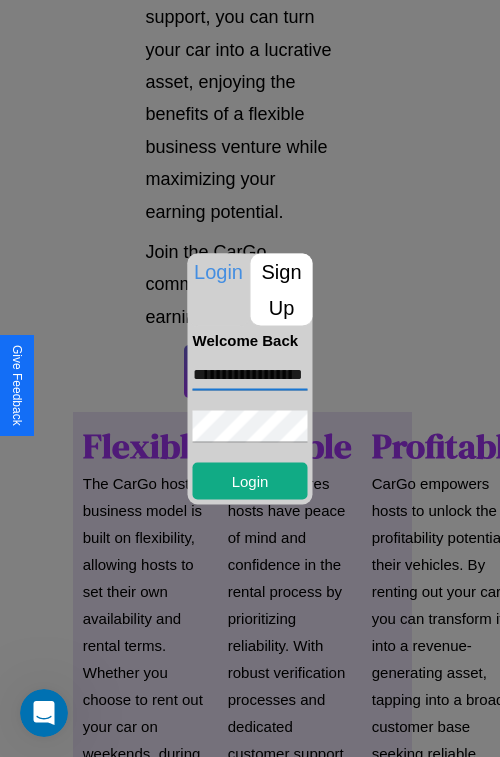 scroll, scrollTop: 0, scrollLeft: 41, axis: horizontal 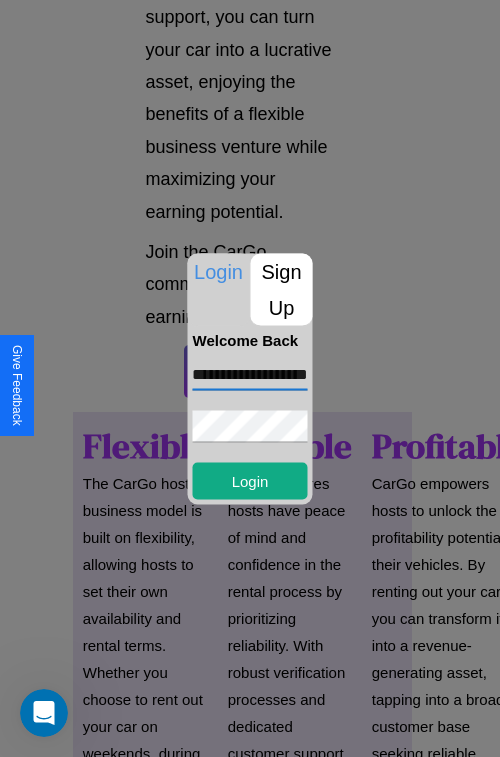type on "**********" 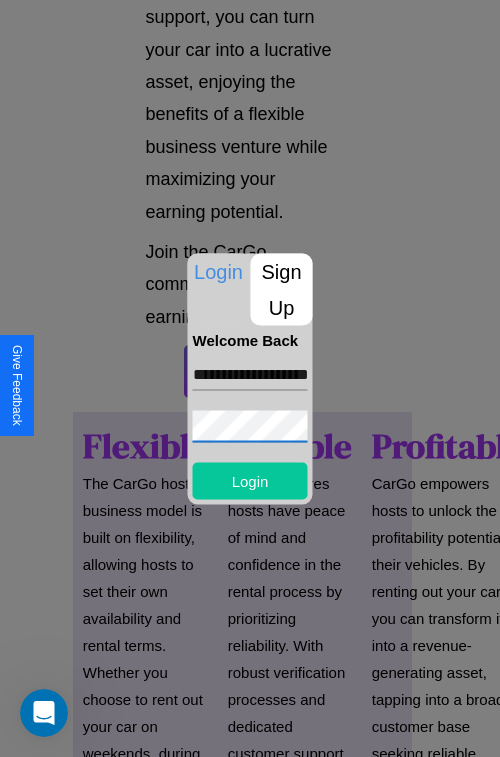 click on "Login" at bounding box center [250, 480] 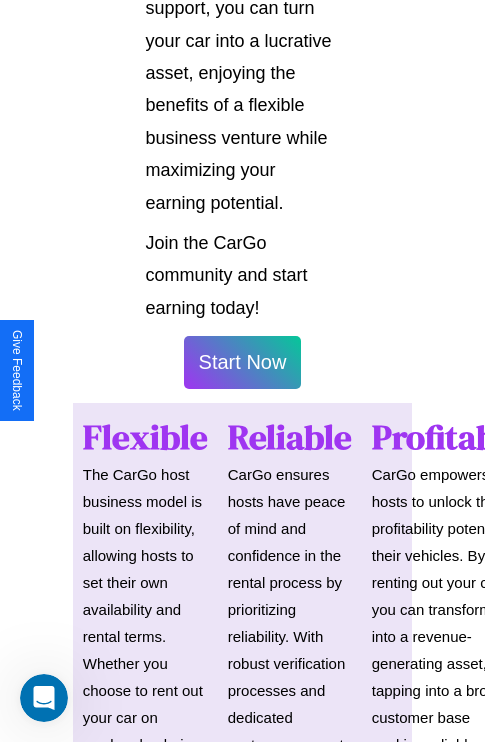 scroll, scrollTop: 0, scrollLeft: 0, axis: both 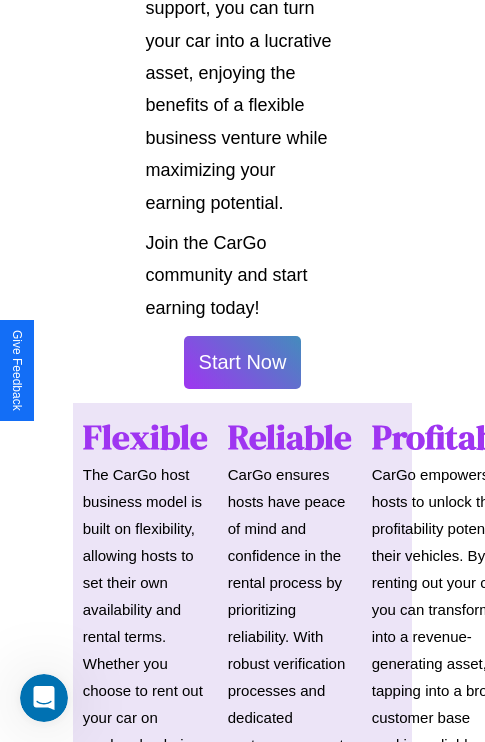 click on "Start Now" at bounding box center (243, 362) 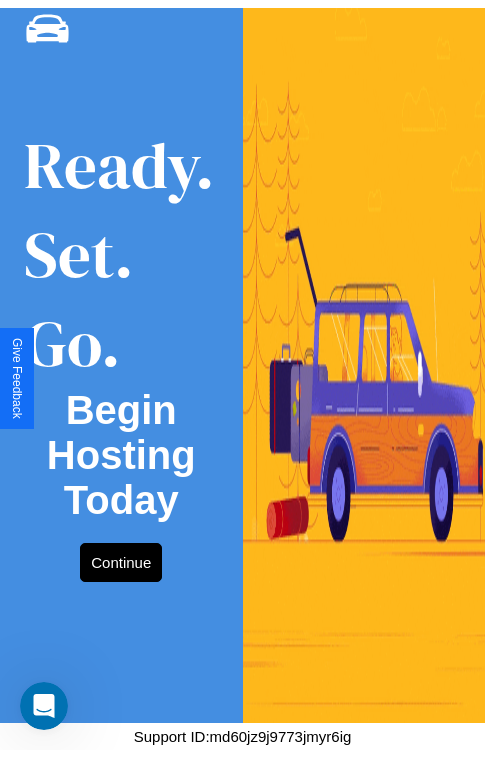 scroll, scrollTop: 0, scrollLeft: 0, axis: both 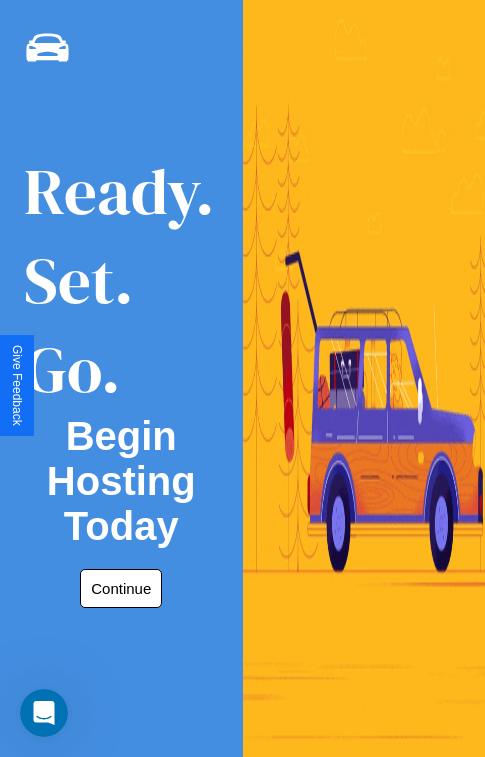 click on "Continue" at bounding box center (121, 588) 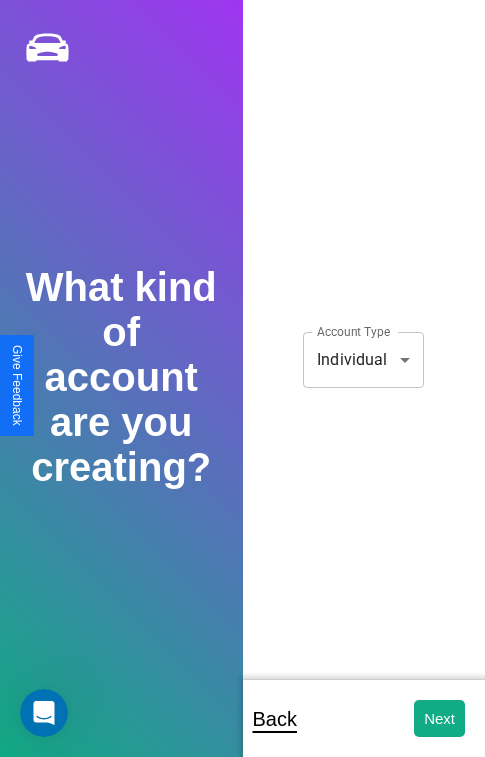 click on "**********" at bounding box center [242, 392] 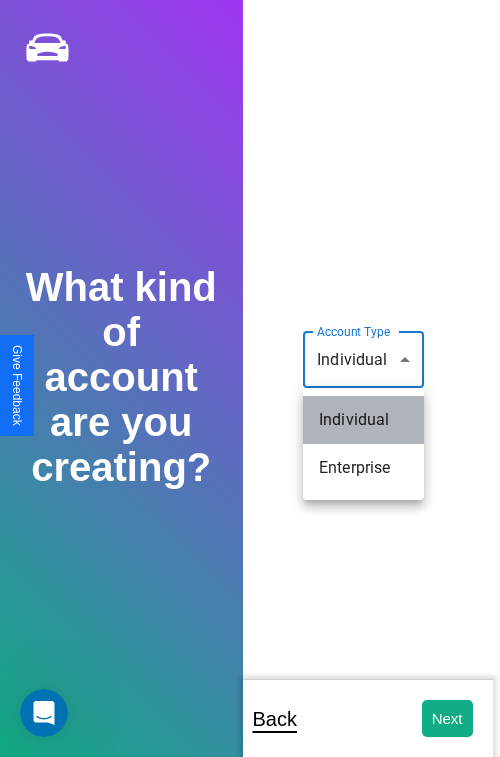 click on "Individual" at bounding box center [363, 420] 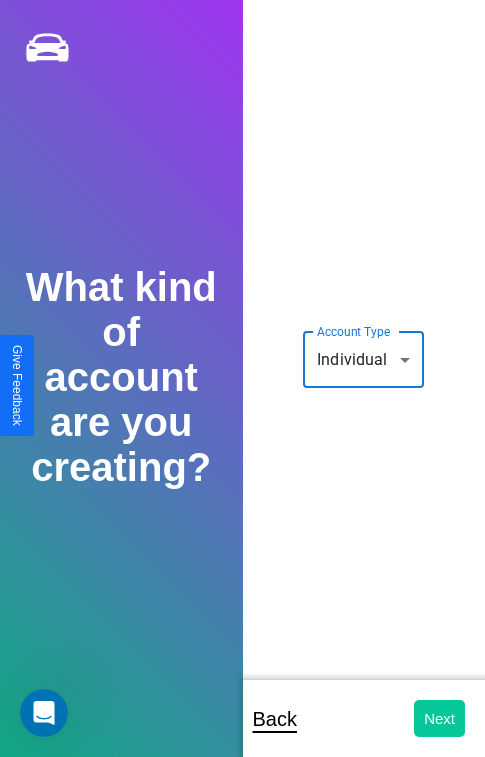 click on "Next" at bounding box center [439, 718] 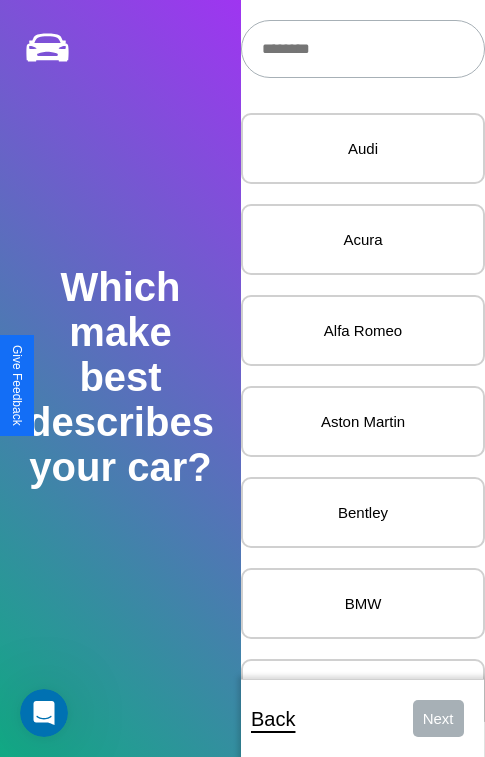 scroll, scrollTop: 27, scrollLeft: 0, axis: vertical 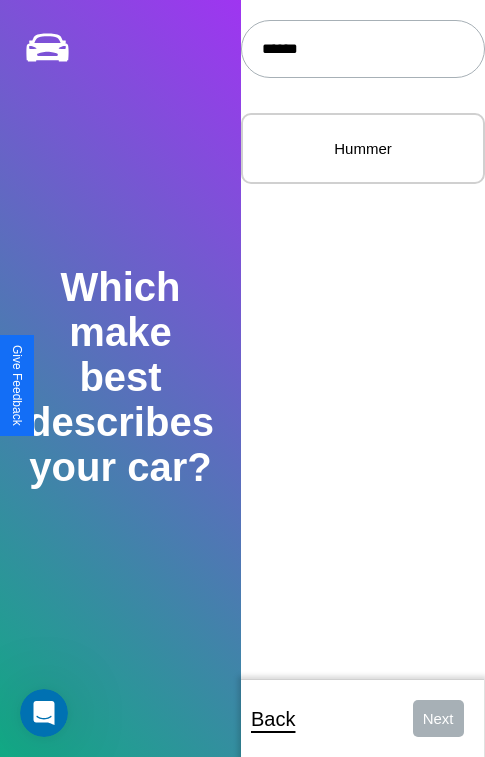 type on "******" 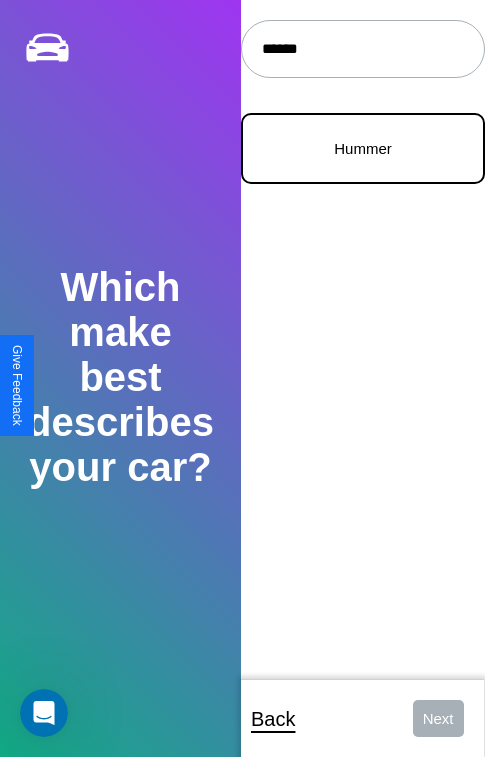 click on "Hummer" at bounding box center [363, 148] 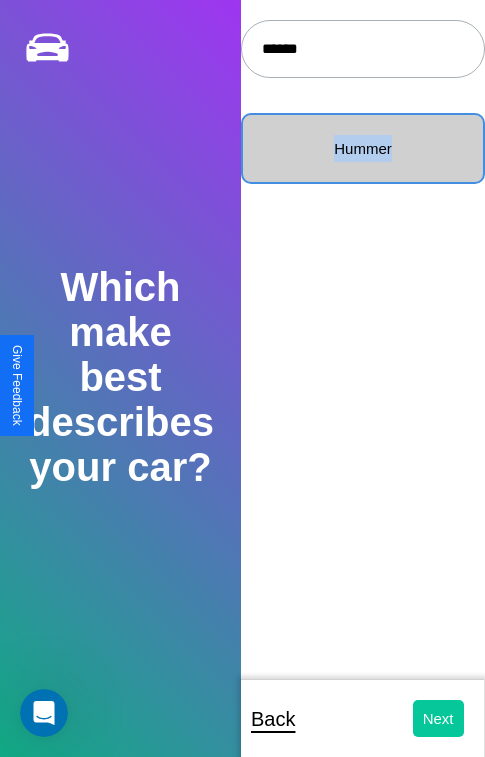 click on "Next" at bounding box center (438, 718) 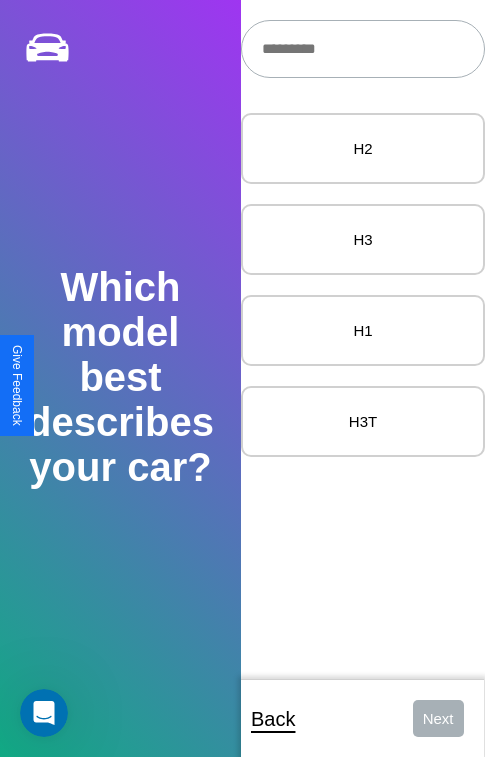 click at bounding box center (363, 49) 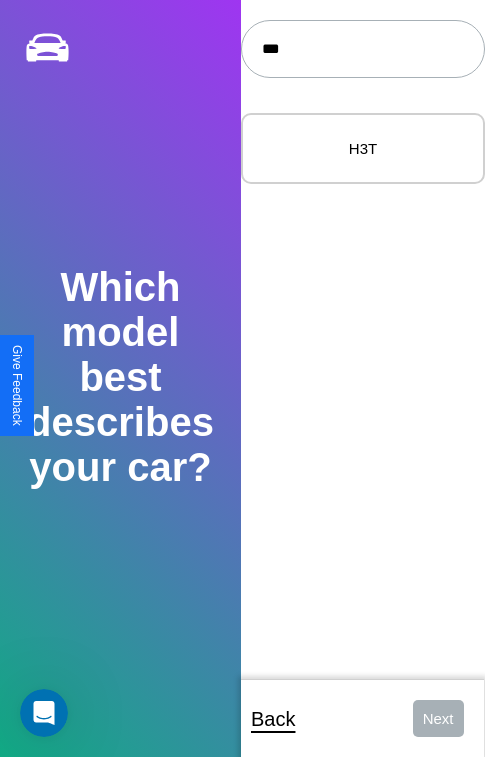 type on "***" 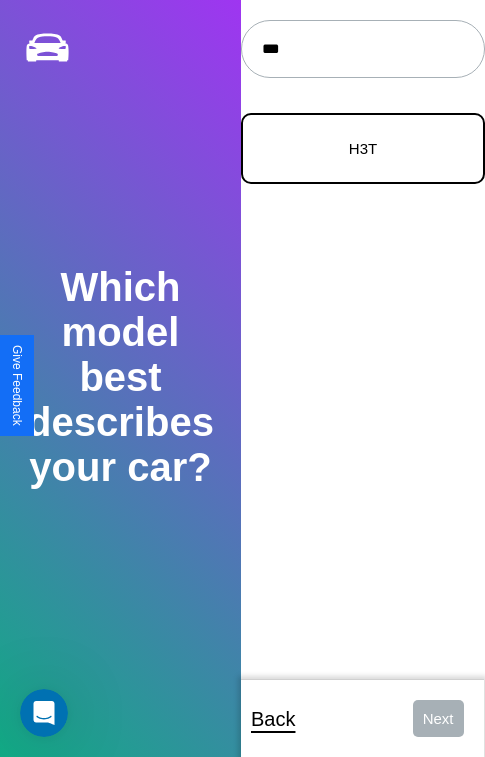 click on "H3T" at bounding box center (363, 148) 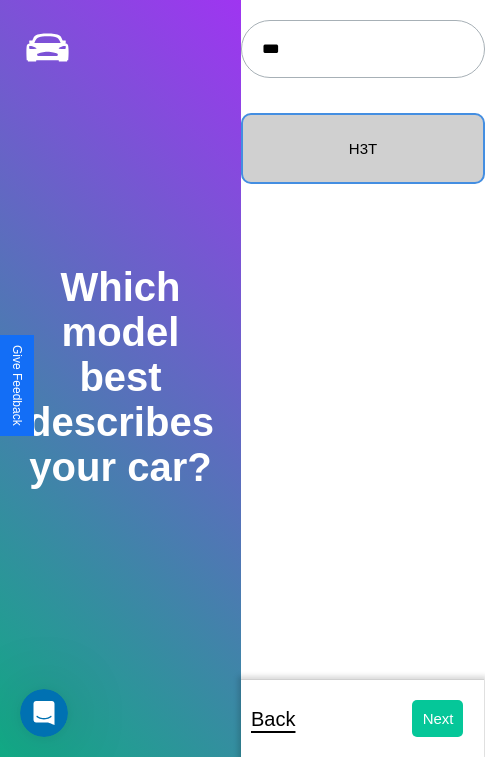 click on "Next" at bounding box center (438, 718) 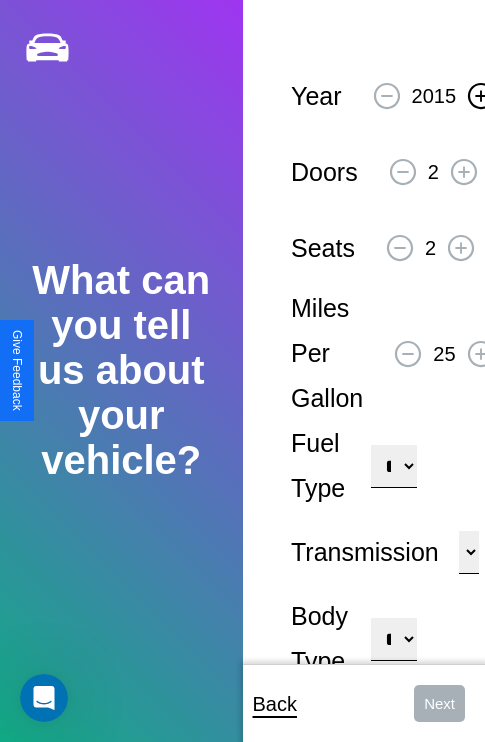 click 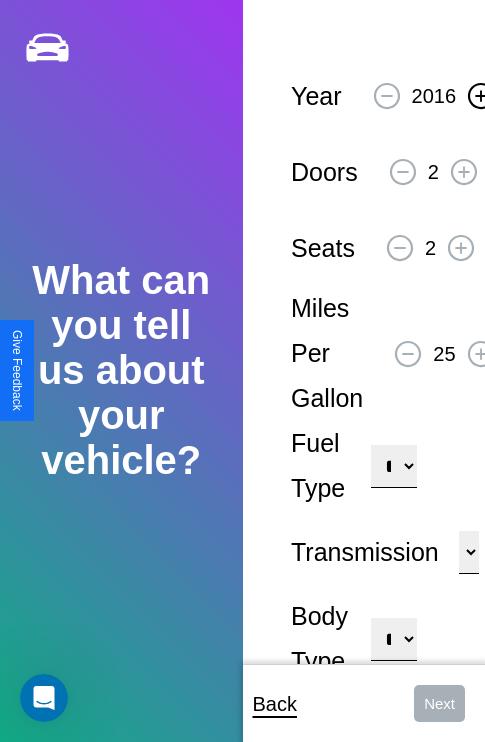 click 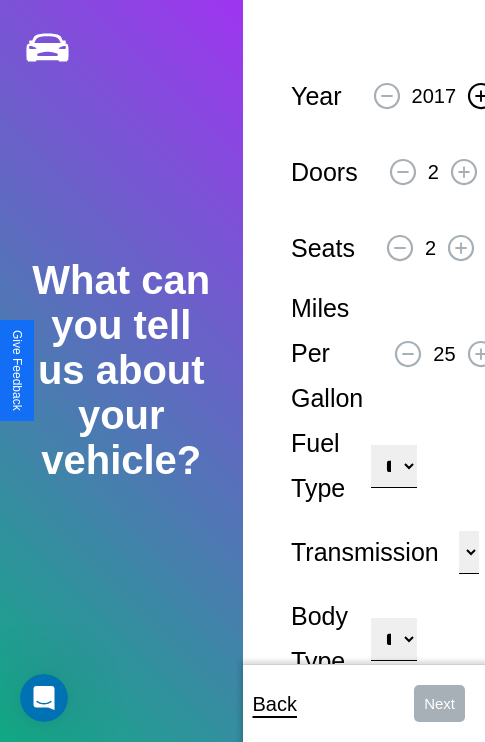 click 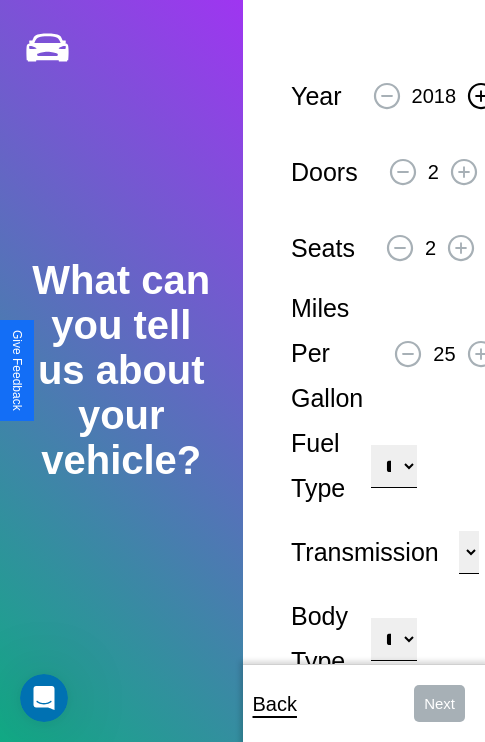 click 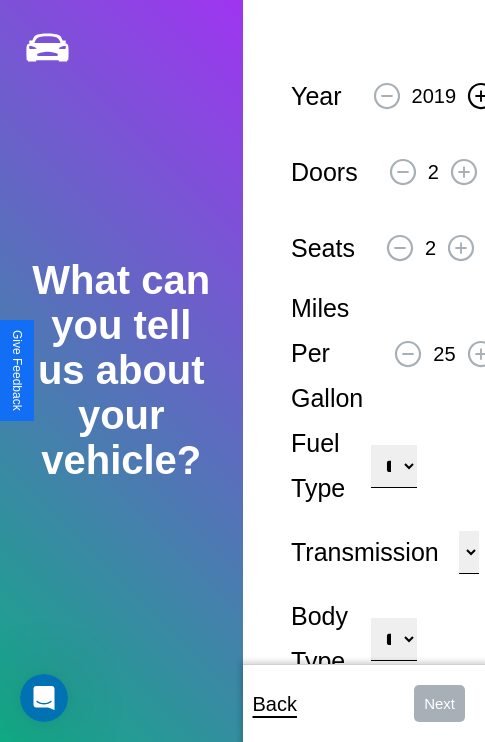 click 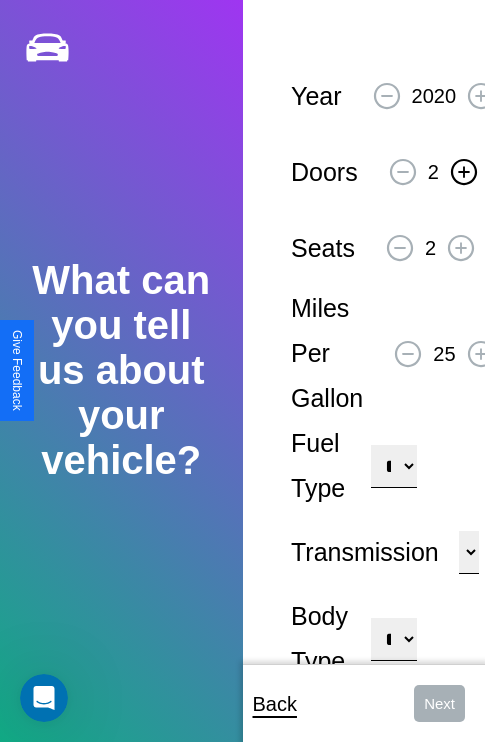 click 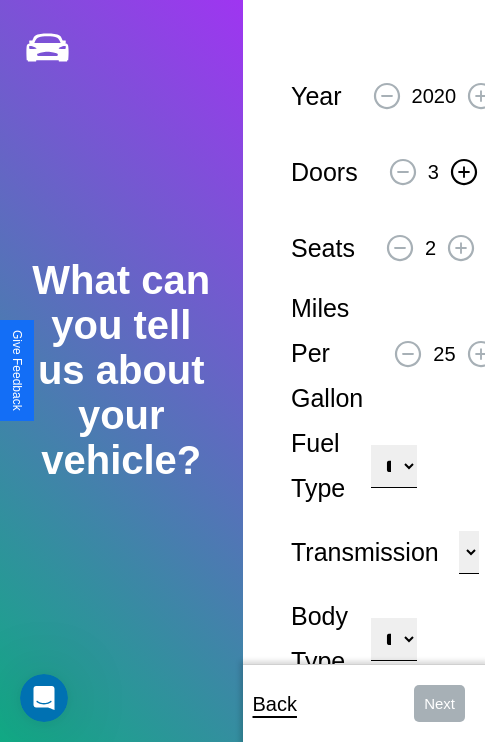click 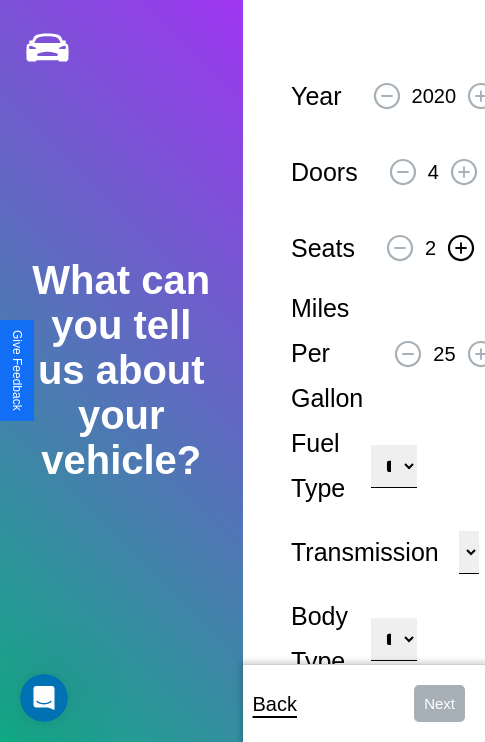 click 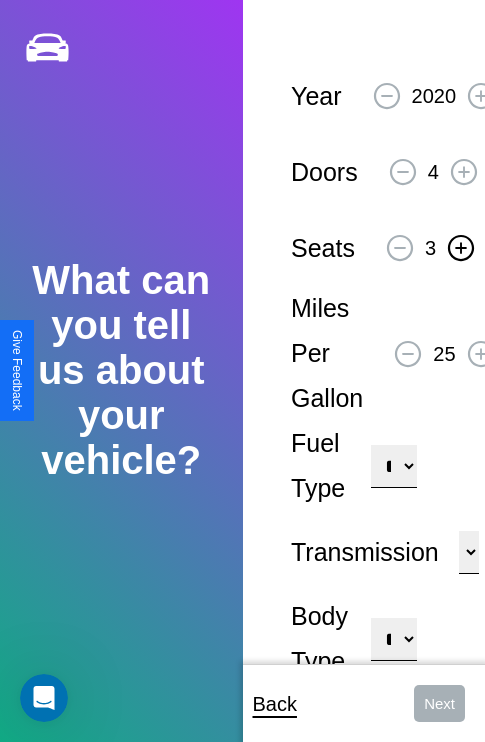 click 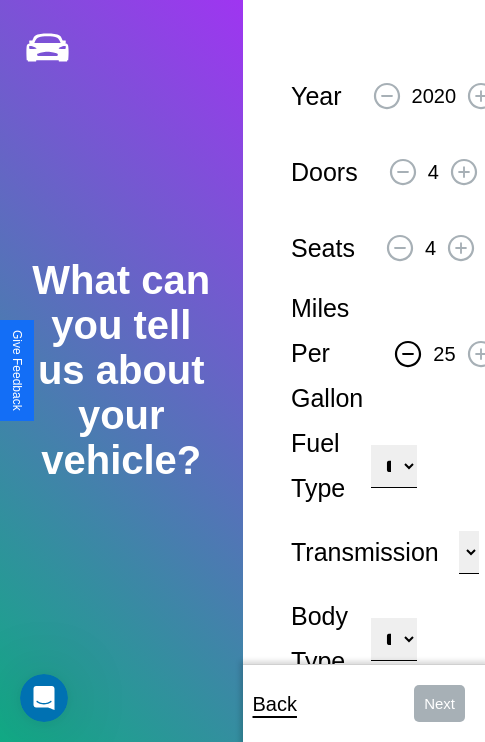 click 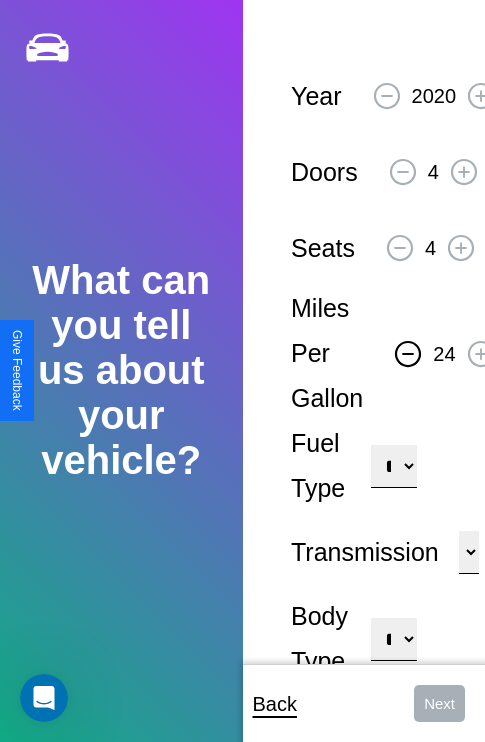 click 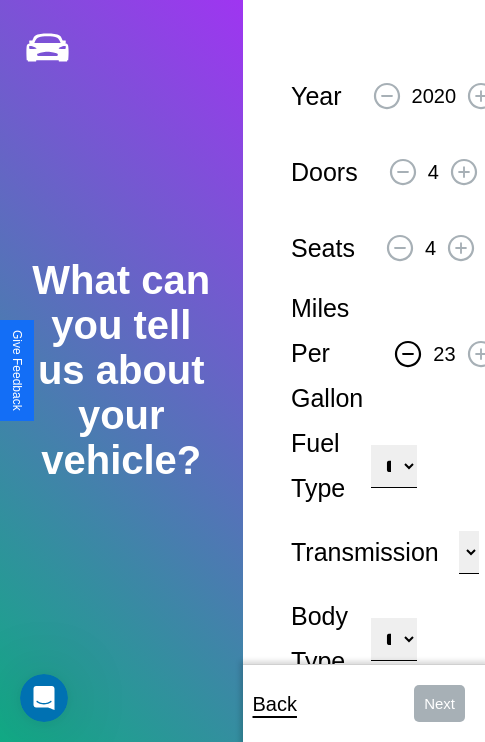 click 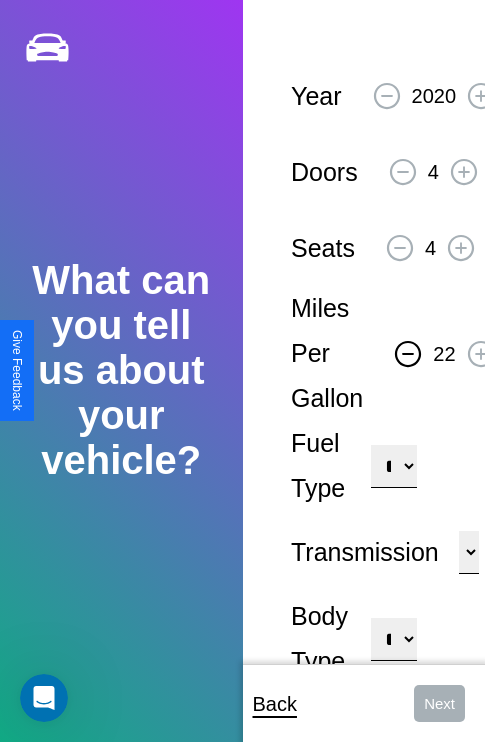 click 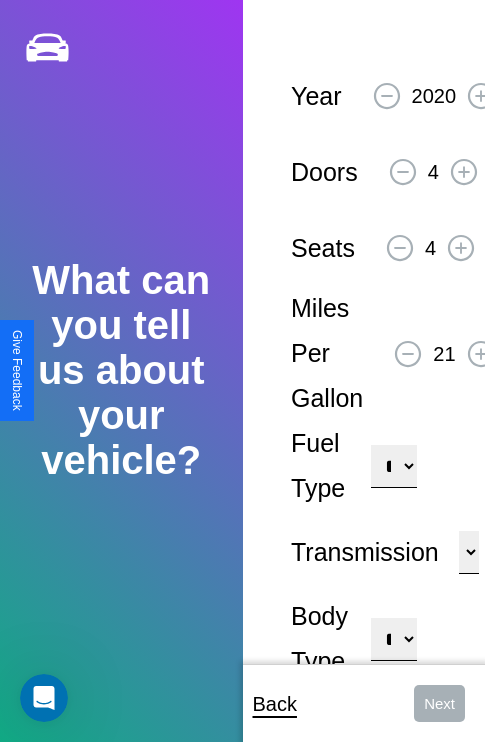 click on "**********" at bounding box center [393, 466] 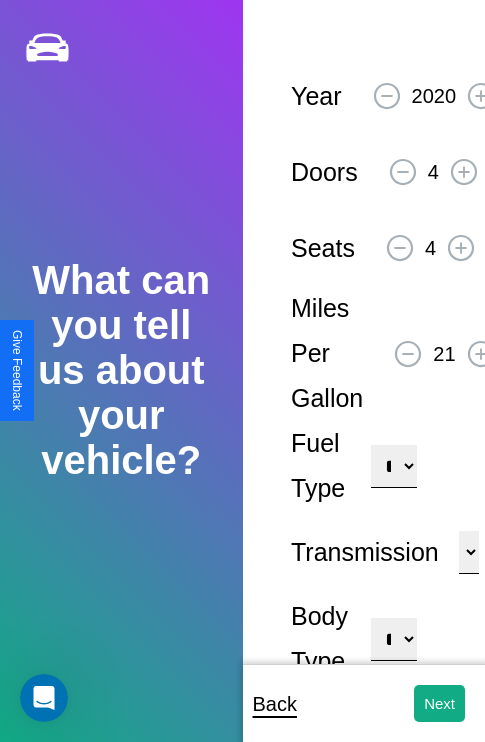 click on "**********" at bounding box center [393, 639] 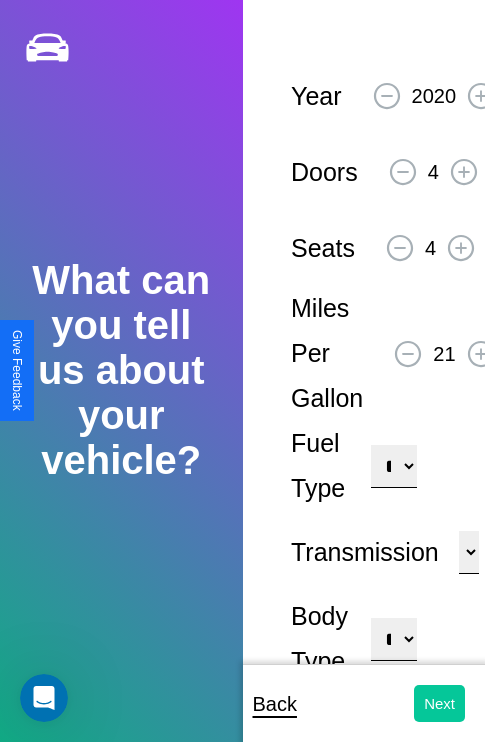 click on "Next" at bounding box center (439, 703) 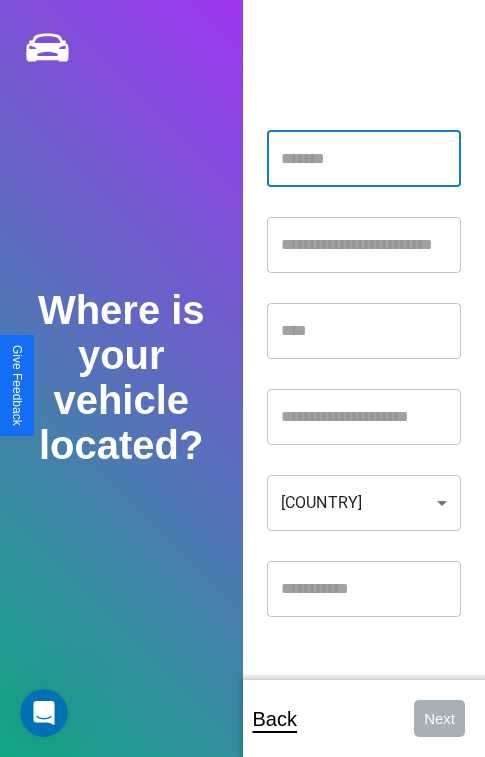 click at bounding box center [364, 159] 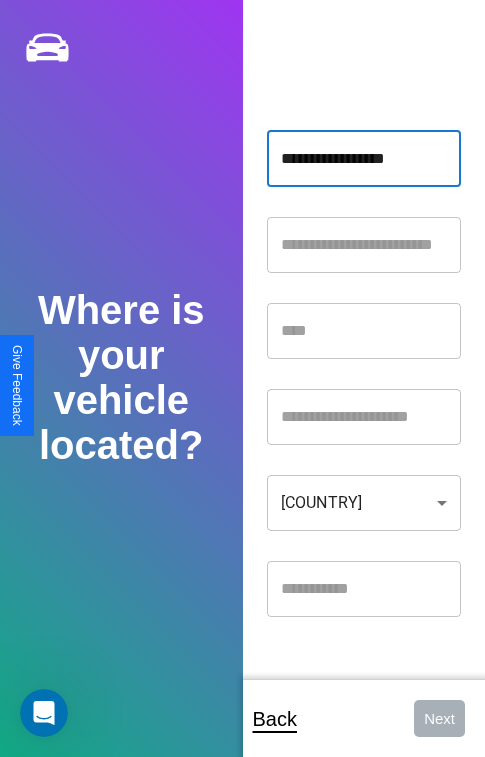 type on "**********" 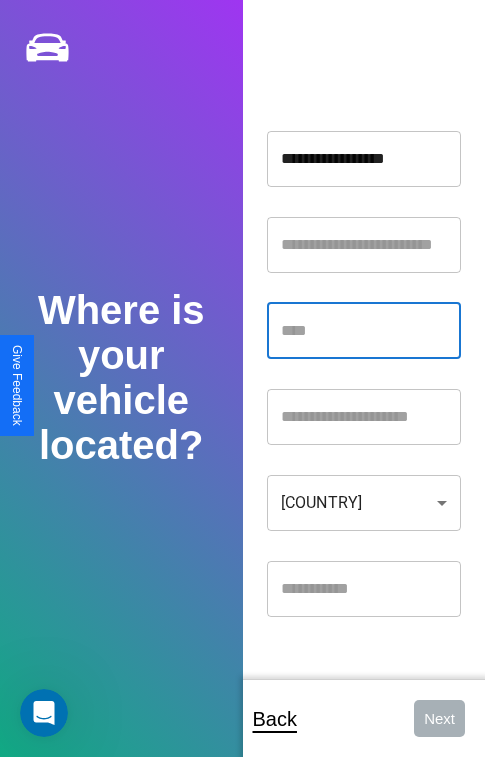 click at bounding box center (364, 331) 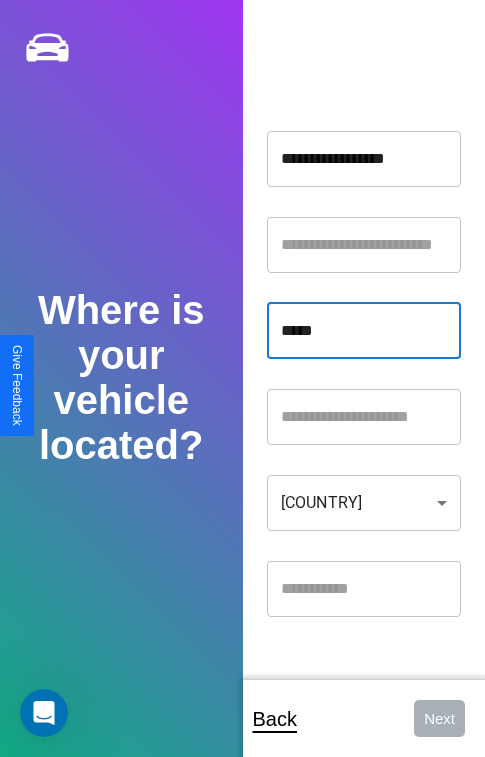type on "*****" 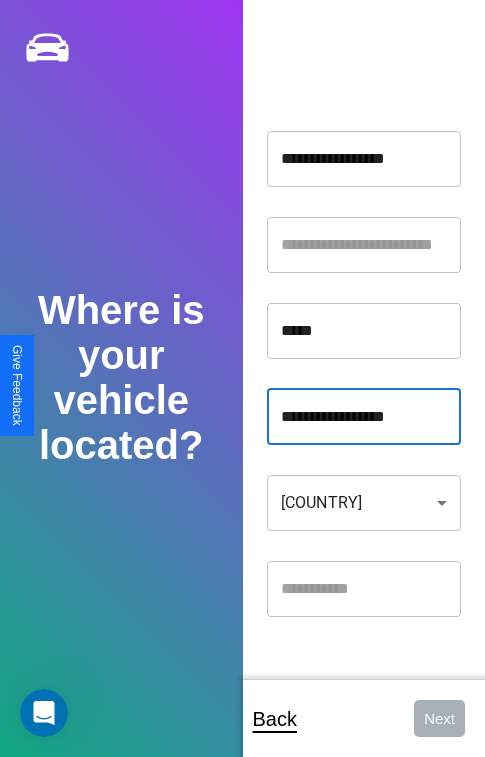 type on "**********" 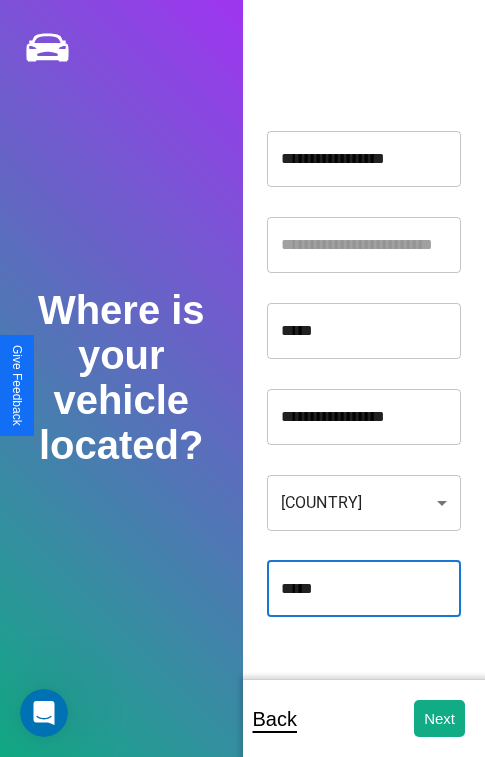 type on "*****" 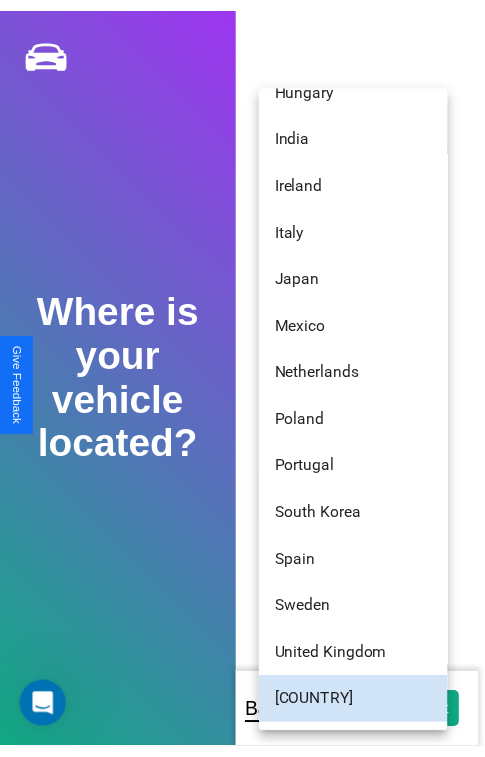 scroll, scrollTop: 56, scrollLeft: 0, axis: vertical 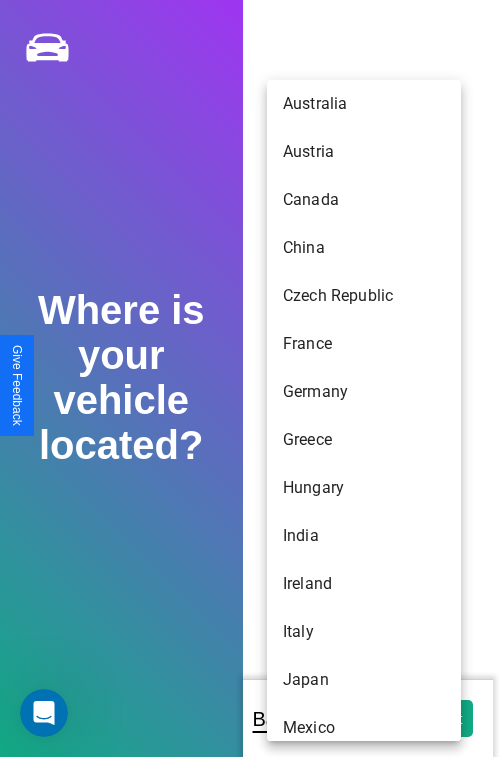 click on "Australia" at bounding box center (364, 104) 